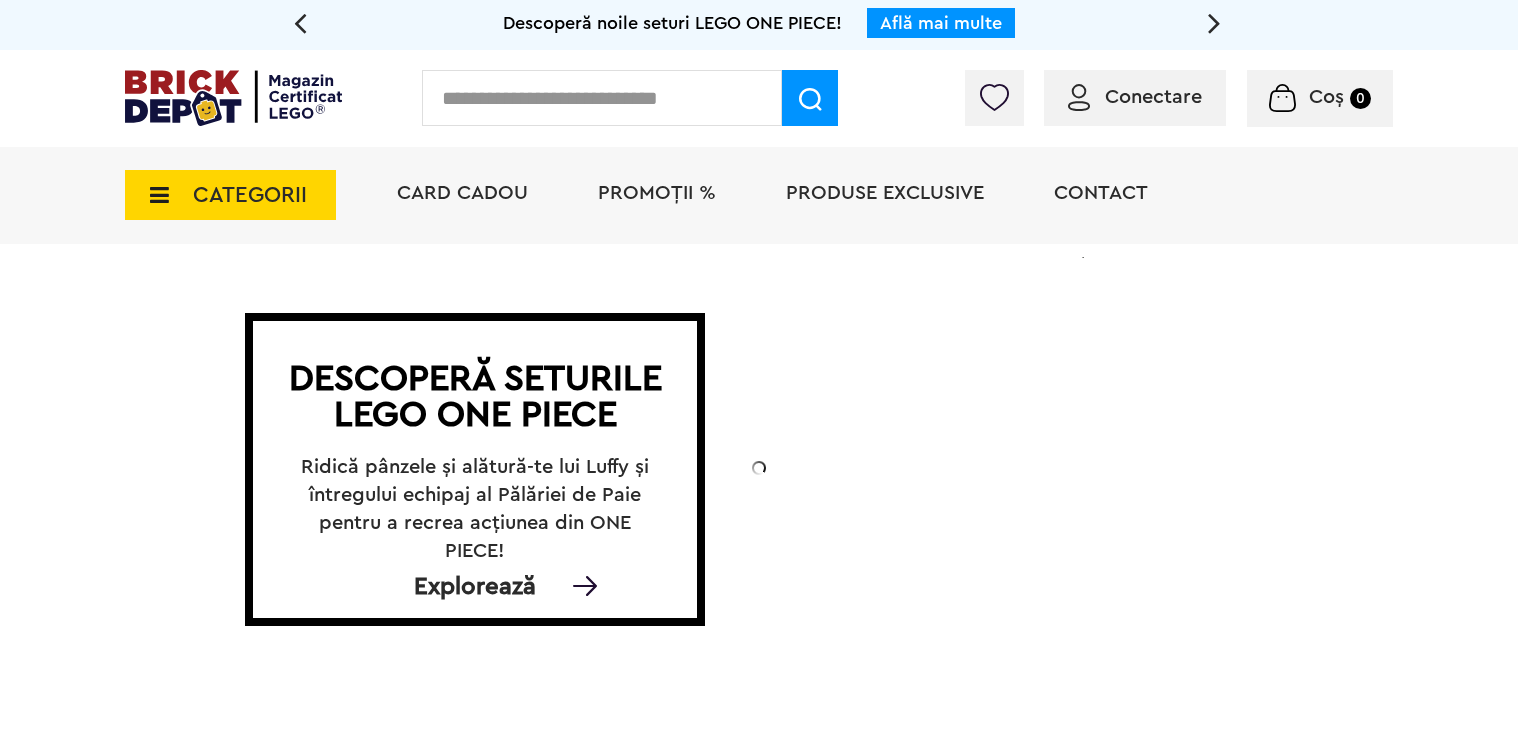 scroll, scrollTop: 0, scrollLeft: 0, axis: both 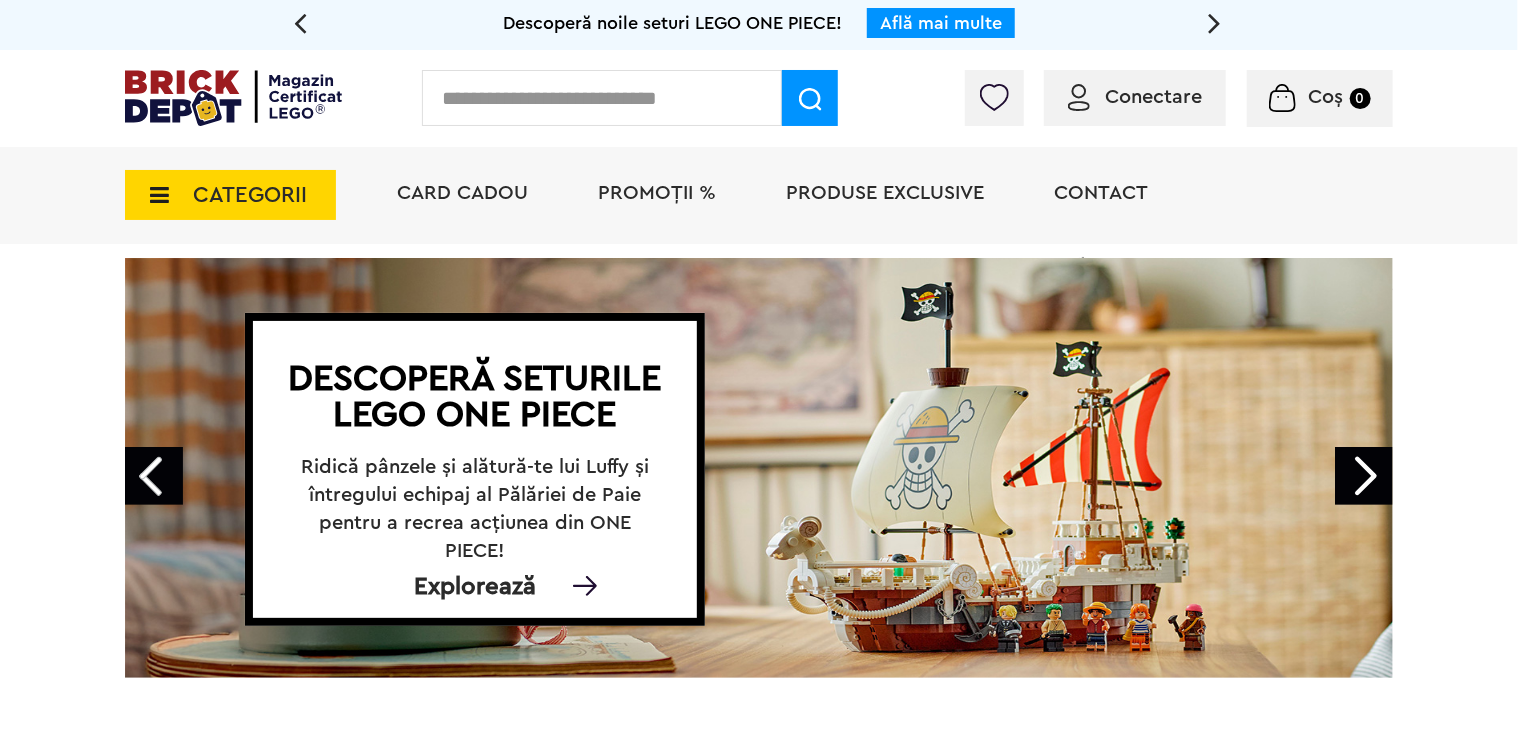 click on "Produse exclusive" at bounding box center [885, 195] 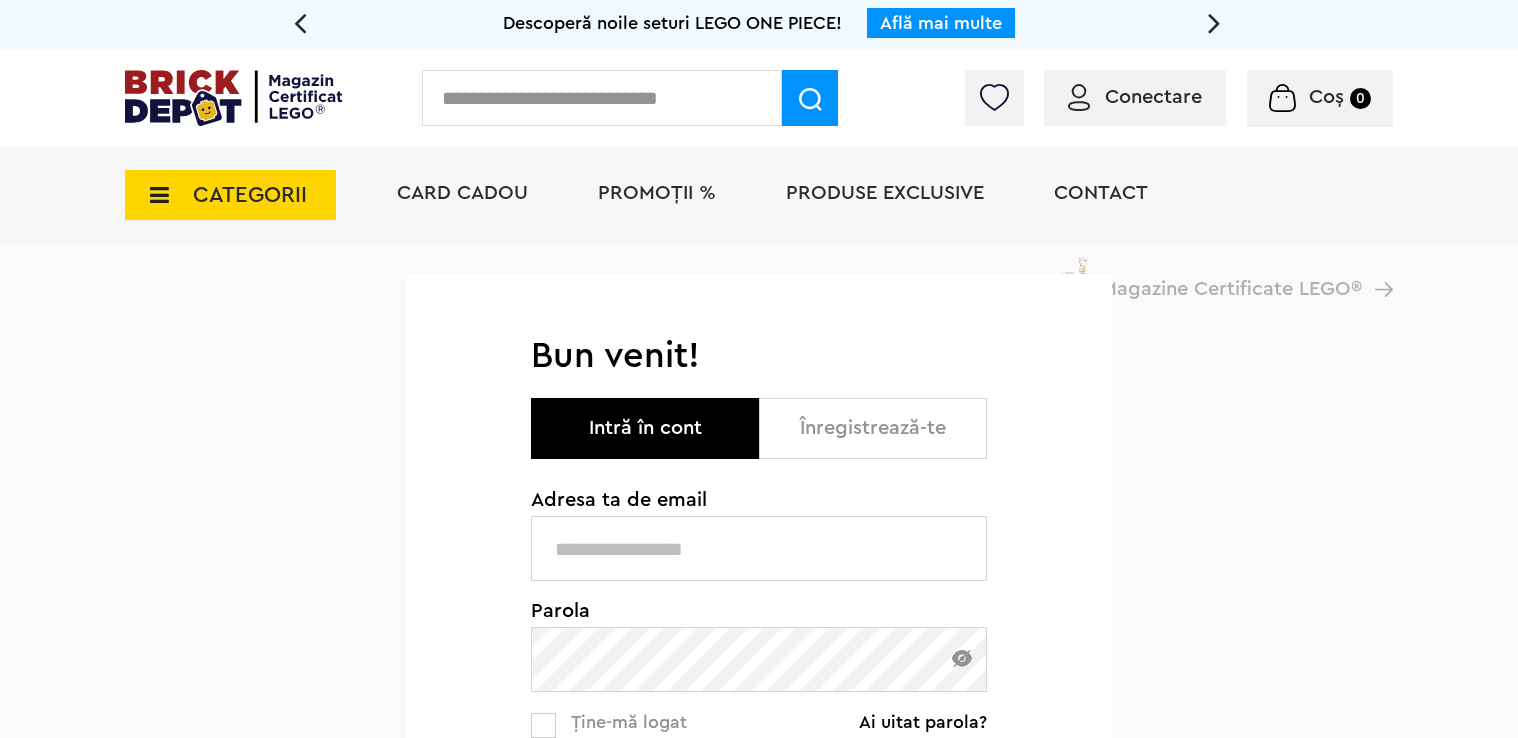 scroll, scrollTop: 0, scrollLeft: 0, axis: both 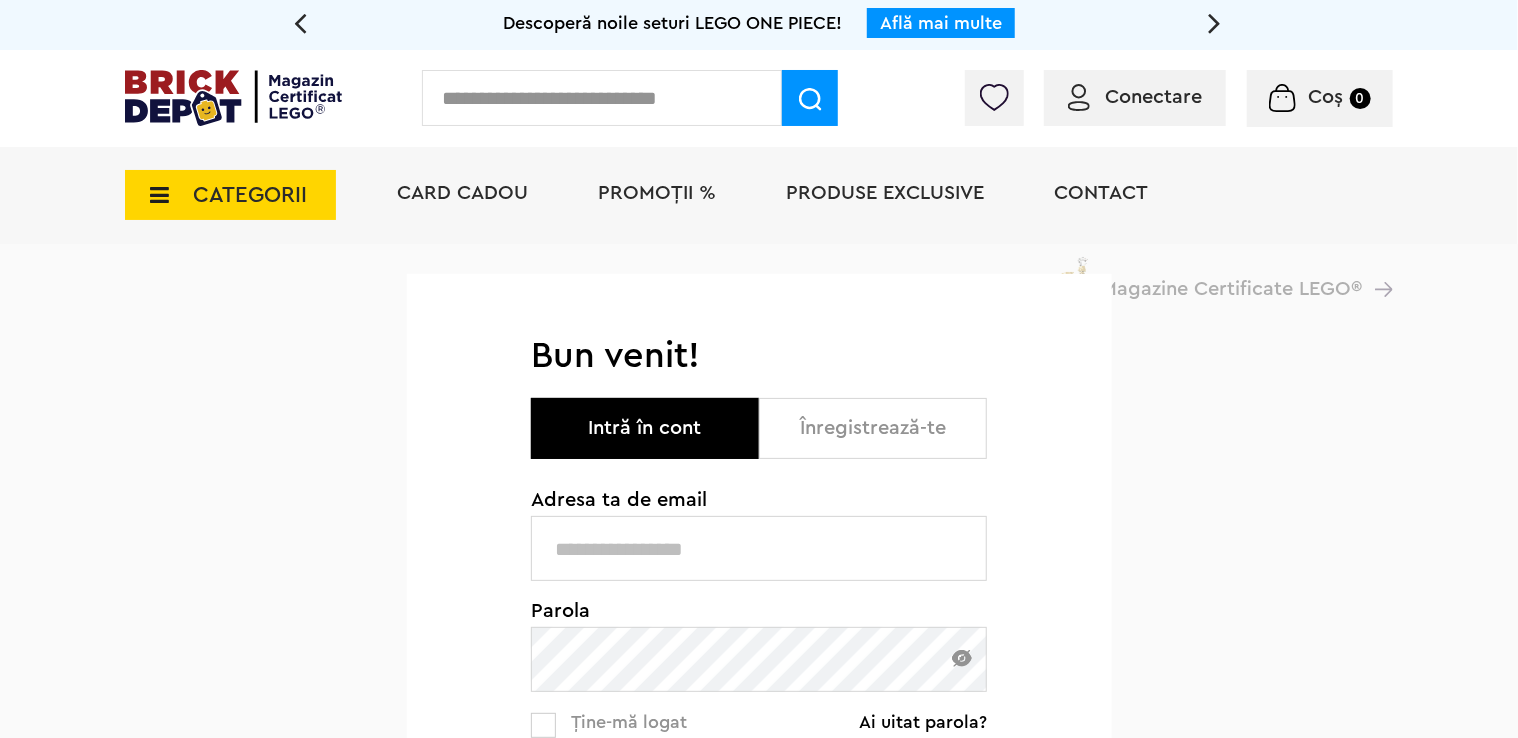 type on "**********" 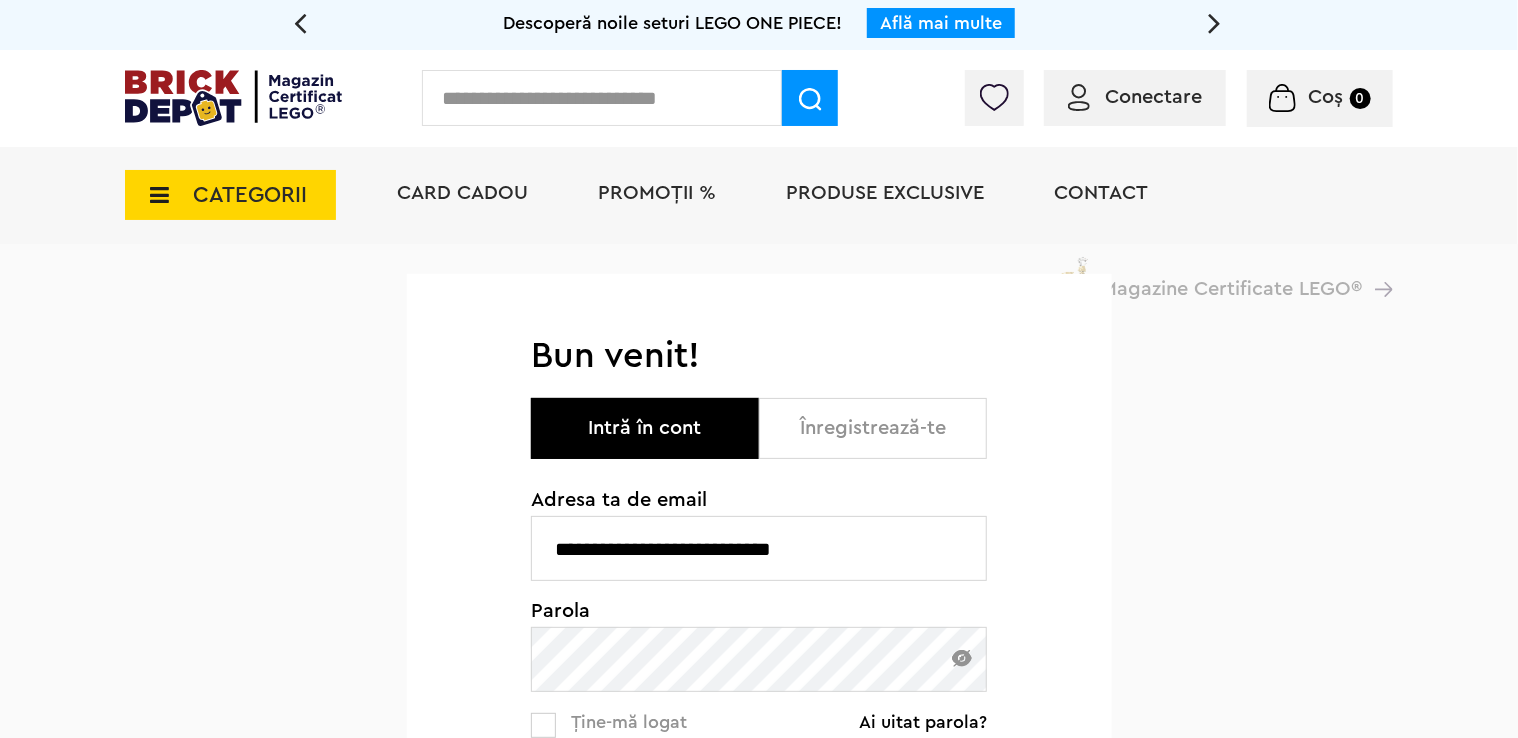 click on "Intră în cont" at bounding box center [645, 428] 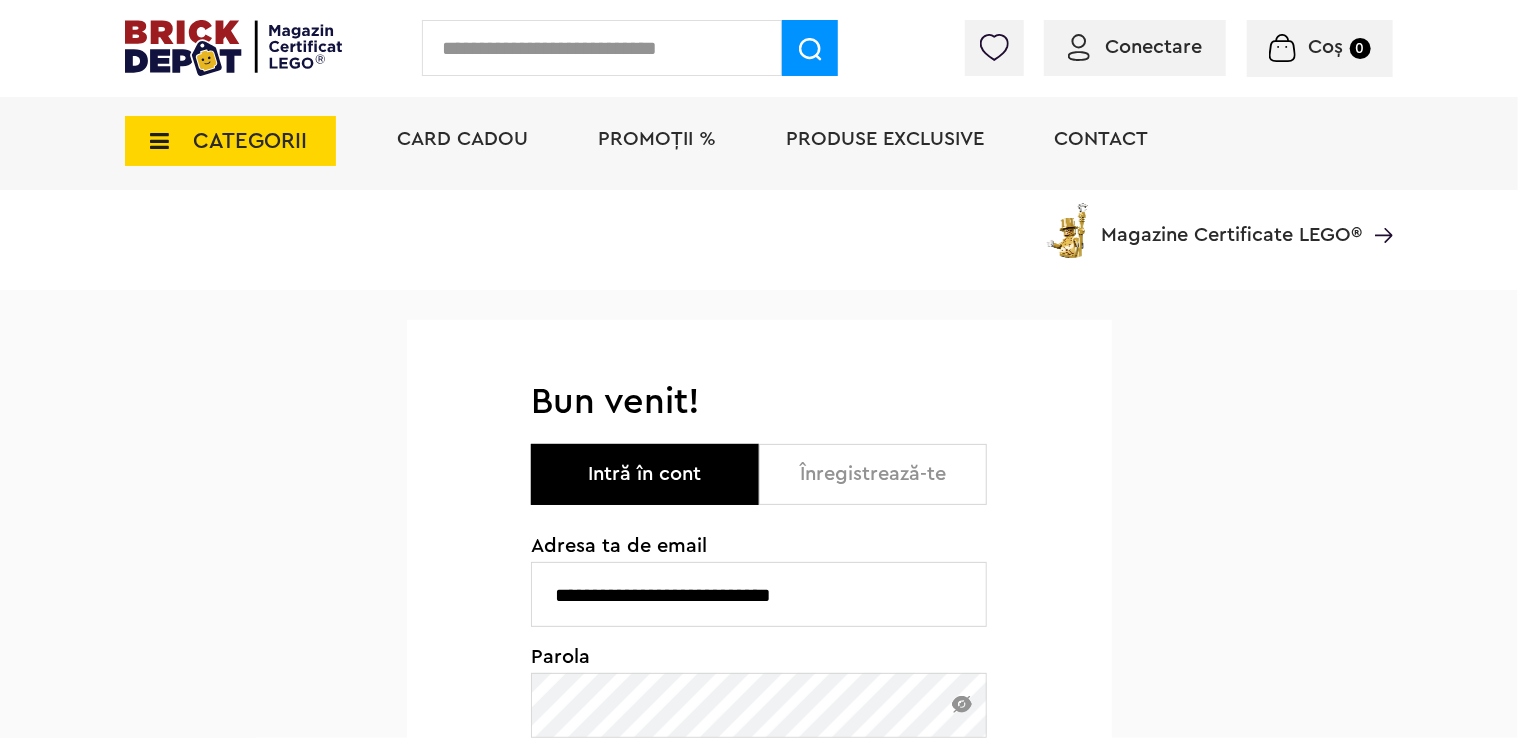 scroll, scrollTop: 533, scrollLeft: 0, axis: vertical 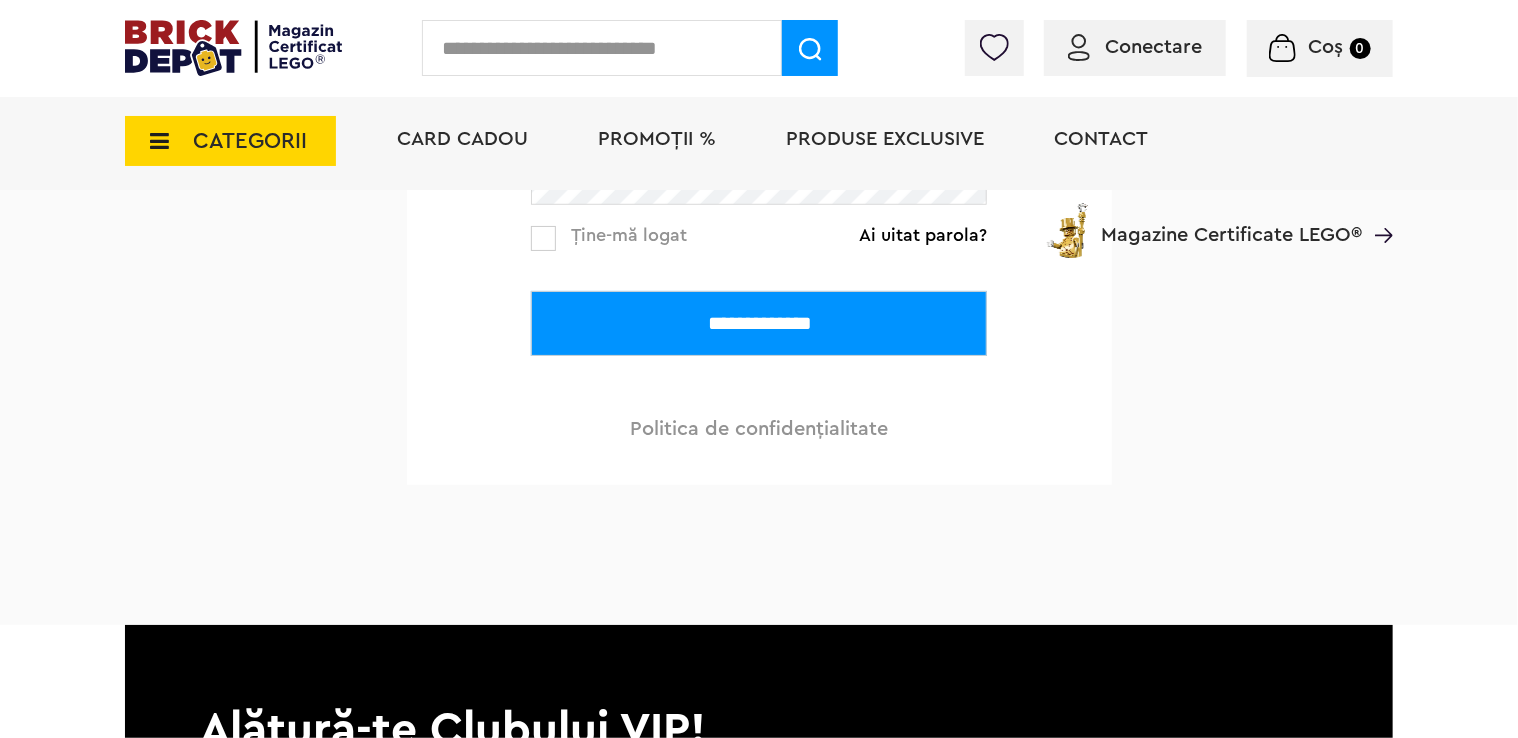 click on "**********" at bounding box center (759, 323) 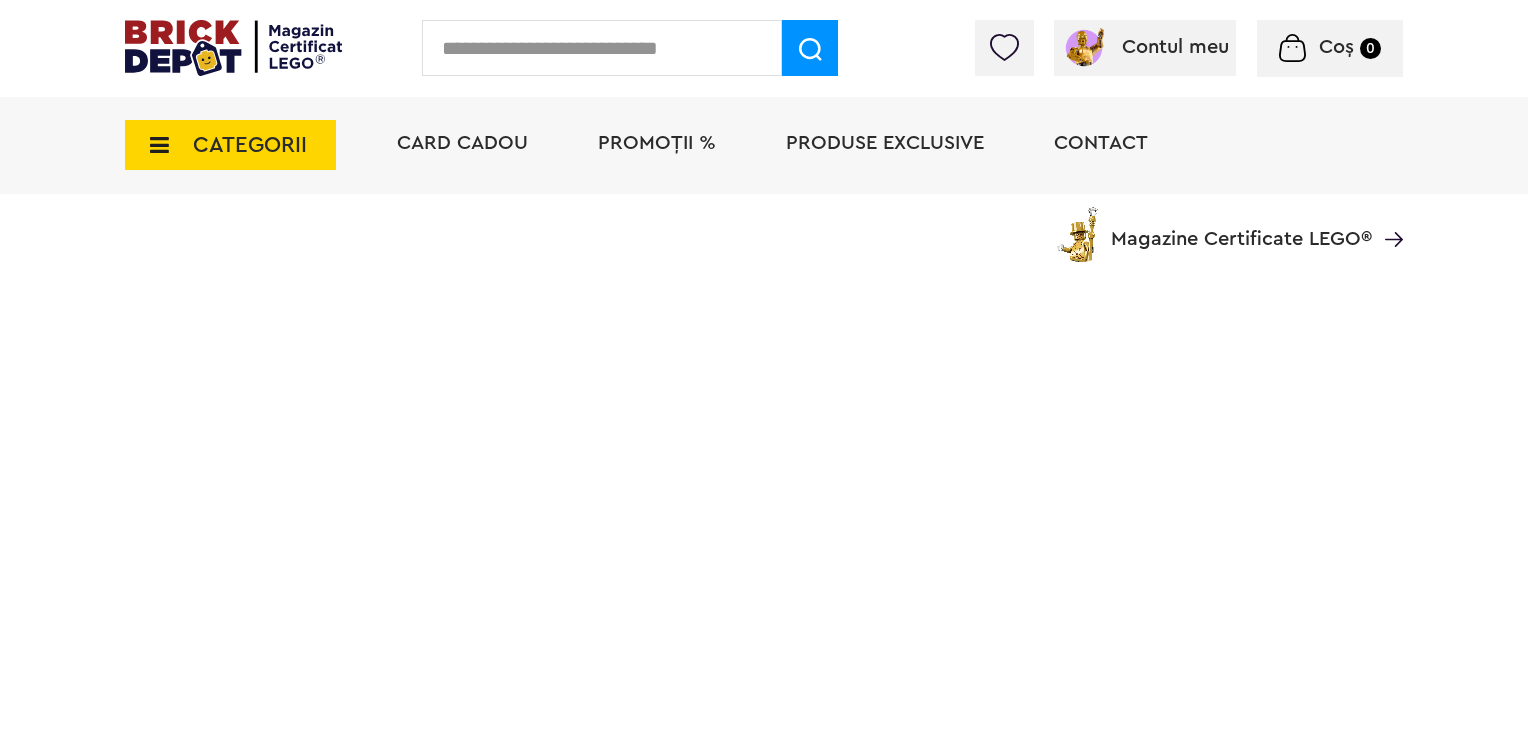 scroll, scrollTop: 0, scrollLeft: 0, axis: both 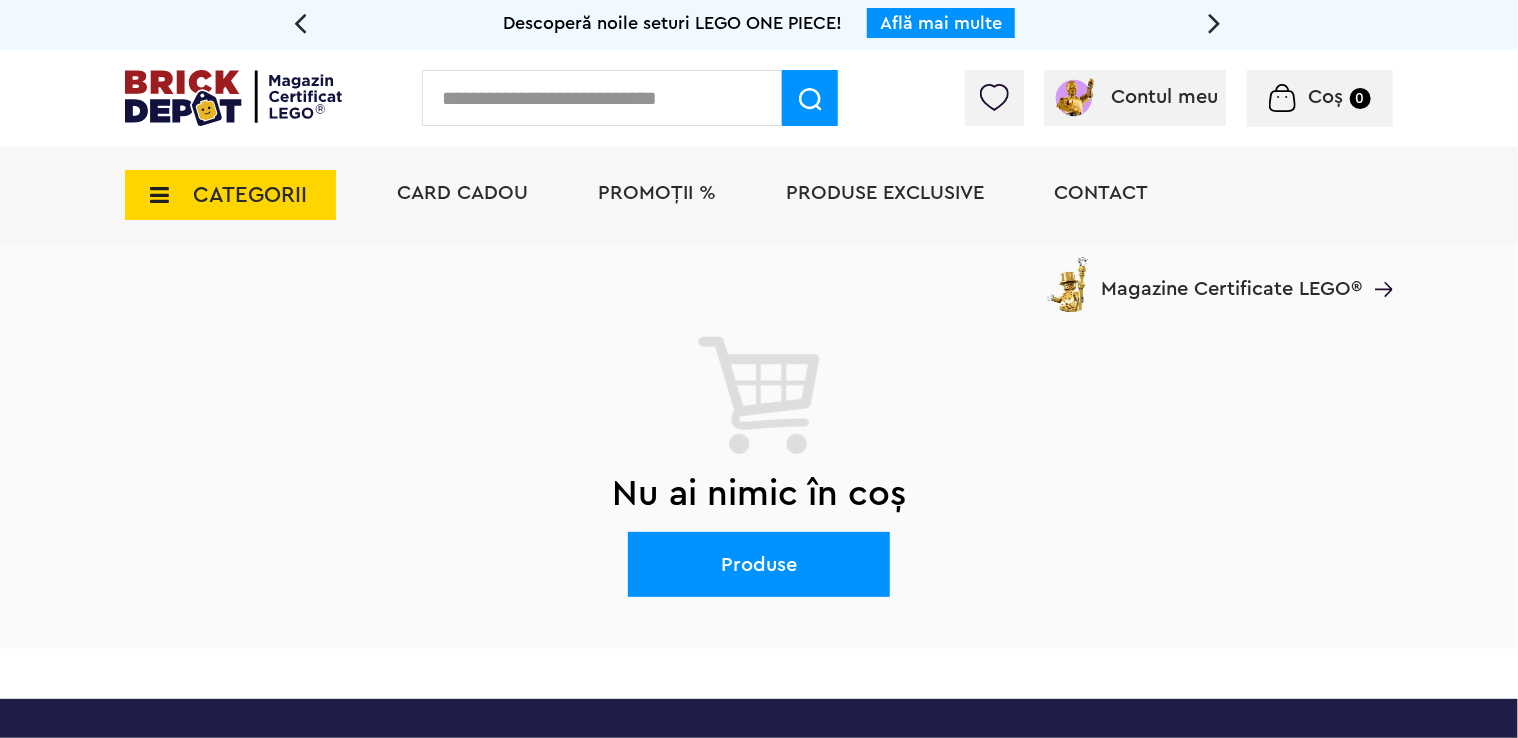 click on "CATEGORII" at bounding box center (250, 195) 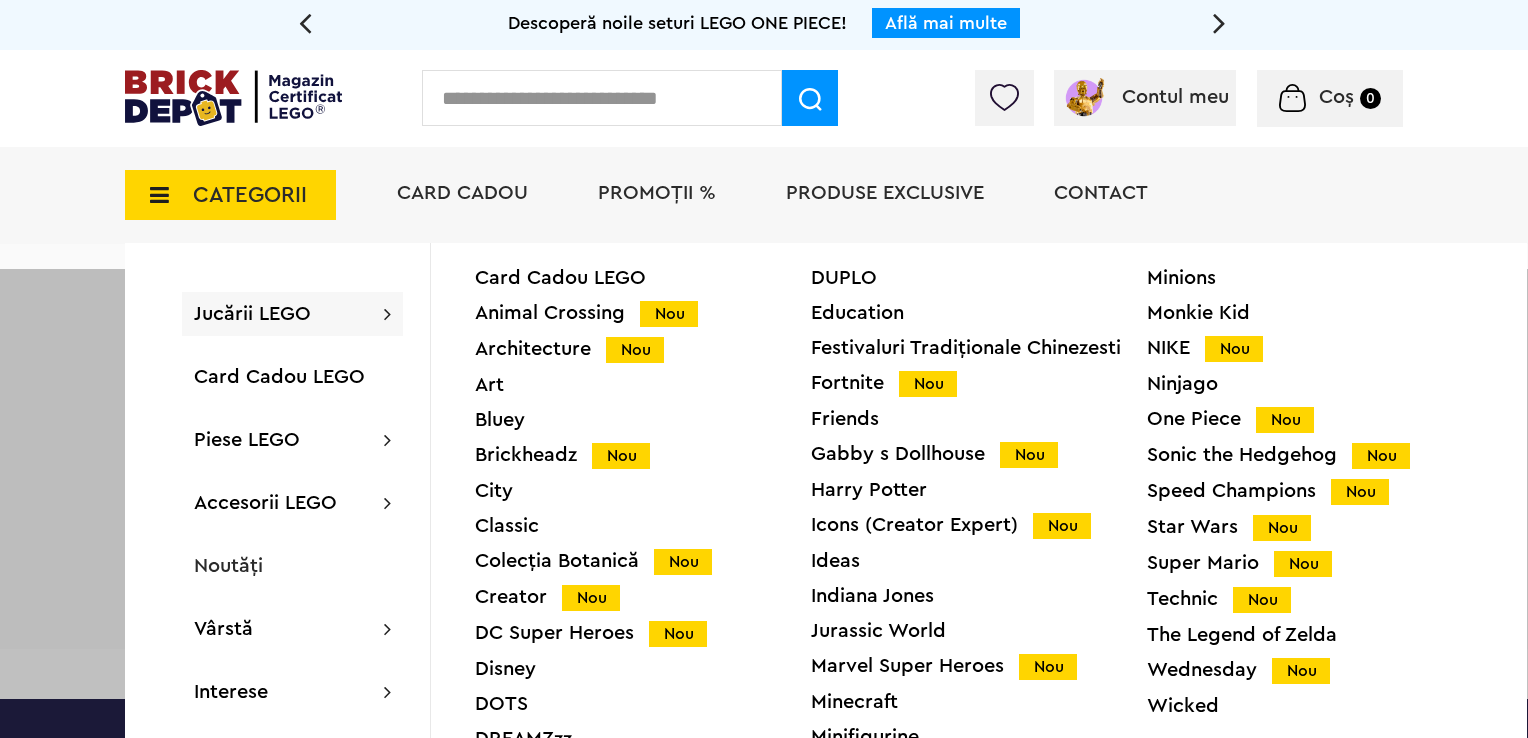 click on "CATEGORII
Jucării LEGO
Card Cadou LEGO Animal Crossing Nou Architecture Nou Art Bluey Brickheadz Nou City Classic Colecția Botanică Nou Creator Nou DC Super Heroes Nou Disney DOTS DREAMZzz DUPLO Education Festivaluri Tradiţionale Chinezesti Fortnite Nou Friends Gabby s Dollhouse Nou Harry Potter Icons (Creator Expert) Nou Ideas Indiana Jones Jurassic World Marvel Super Heroes Nou Minecraft Minifigurine Minions Monkie Kid NIKE Nou Ninjago One Piece Nou Sonic the Hedgehog Nou Speed Champions Nou Star Wars Nou Super Mario Nou Technic Nou The Legend of Zelda Wednesday Nou Wicked Vezi Toate >> Card Cadou LEGO
Piese LEGO
Accesorii Nou Animale Autocolante Caramizi Nou Caramizi cu panta Nou Caramizi curbate Nou Caramizi rotunde Caramizi speciale Nou Componente Figurine actiune Minifigurine Minifigurine - Accesorii Nou Minifigurine - Parti componente Piese decorate Nou Placi Nou Placi cu unghiuri ascutite Nou Placi netede Nou Placi netede modificate Nou Nou Nou" at bounding box center (764, 195) 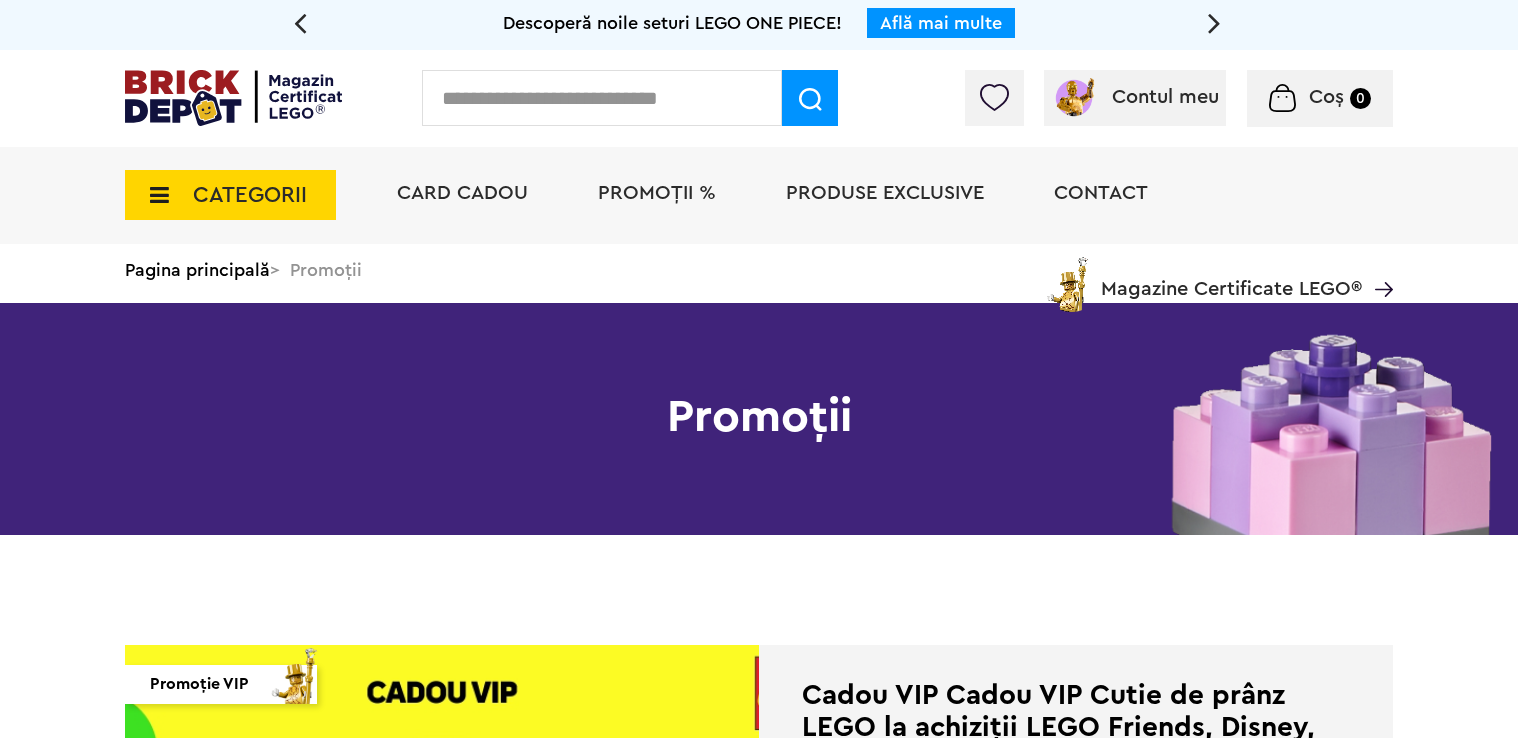 scroll, scrollTop: 0, scrollLeft: 0, axis: both 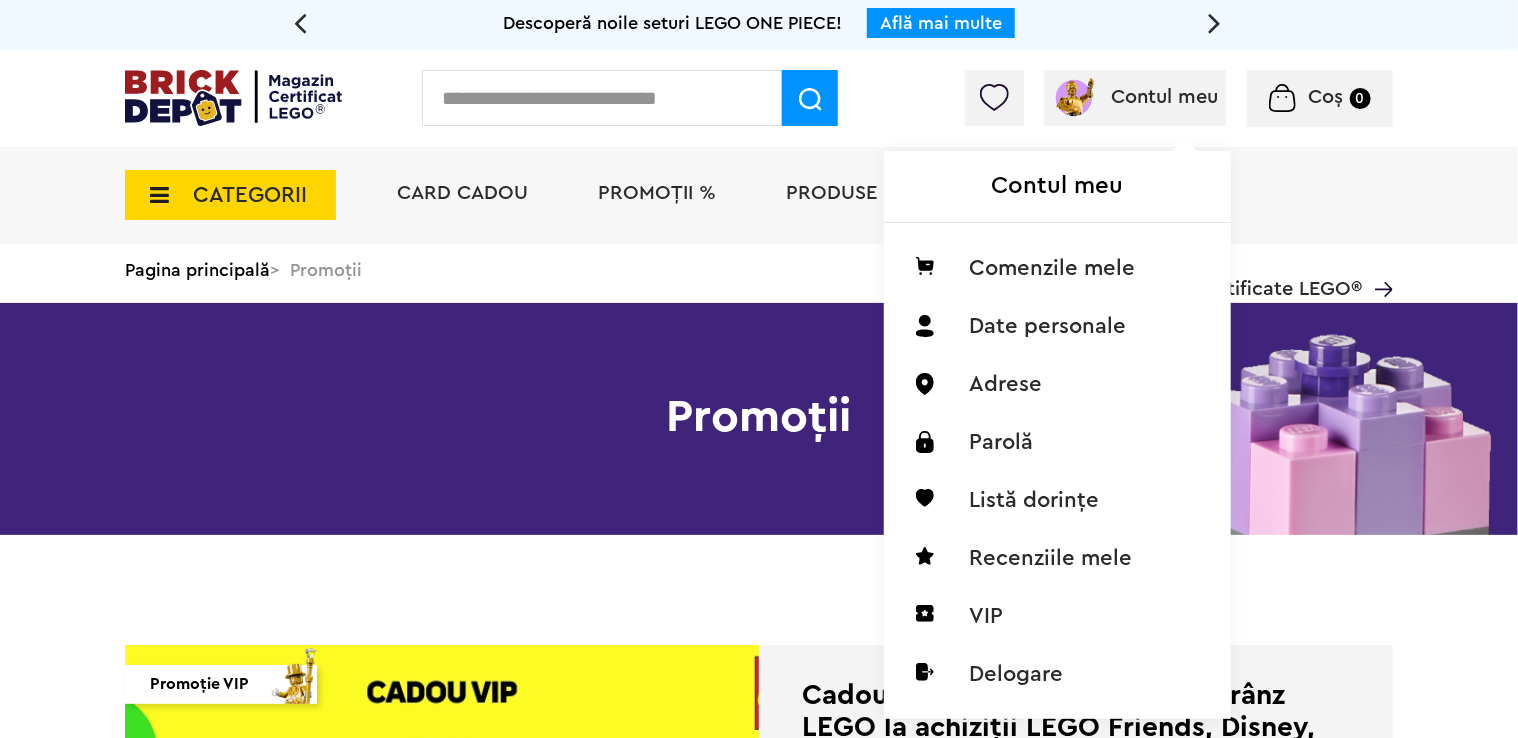 click on "Contul meu" at bounding box center (1165, 97) 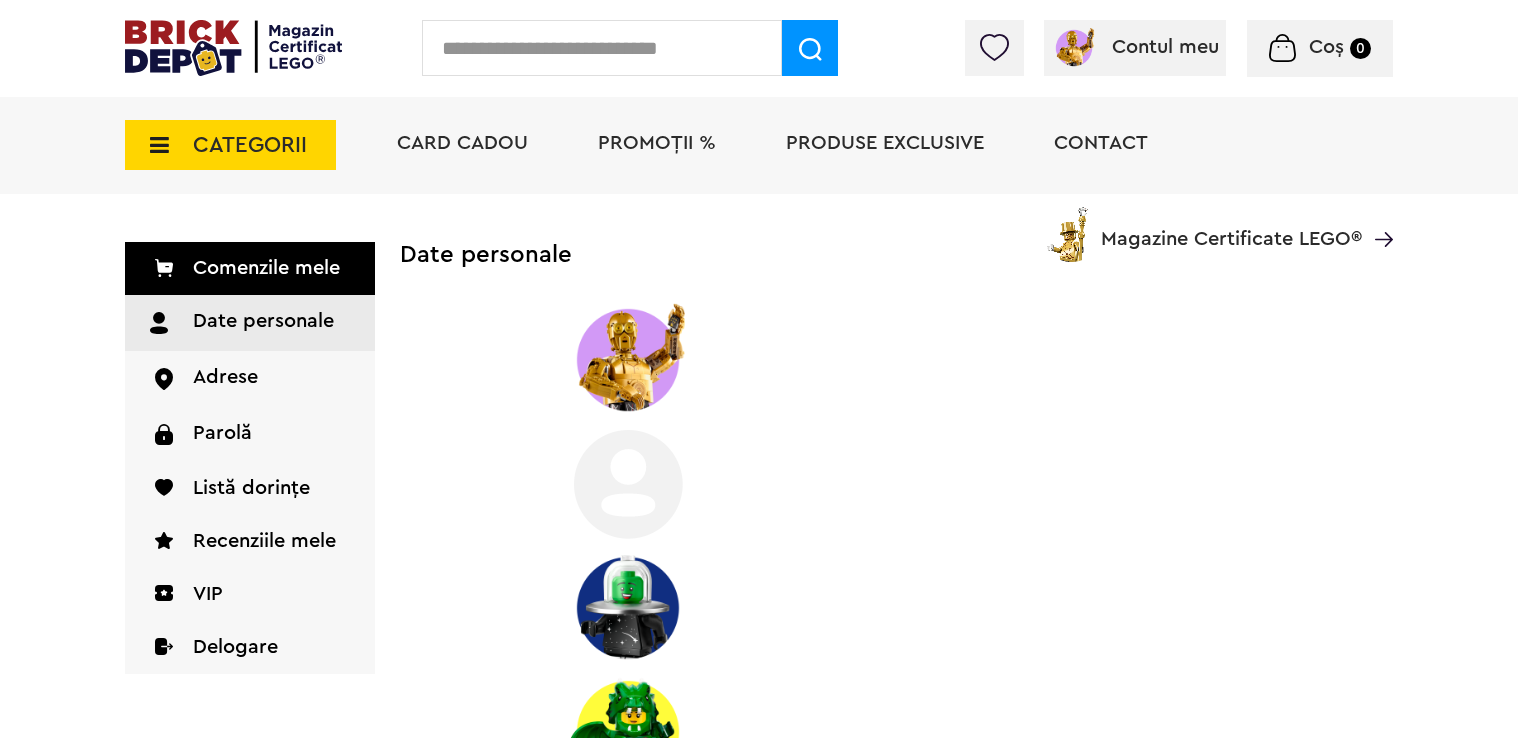 scroll, scrollTop: 0, scrollLeft: 0, axis: both 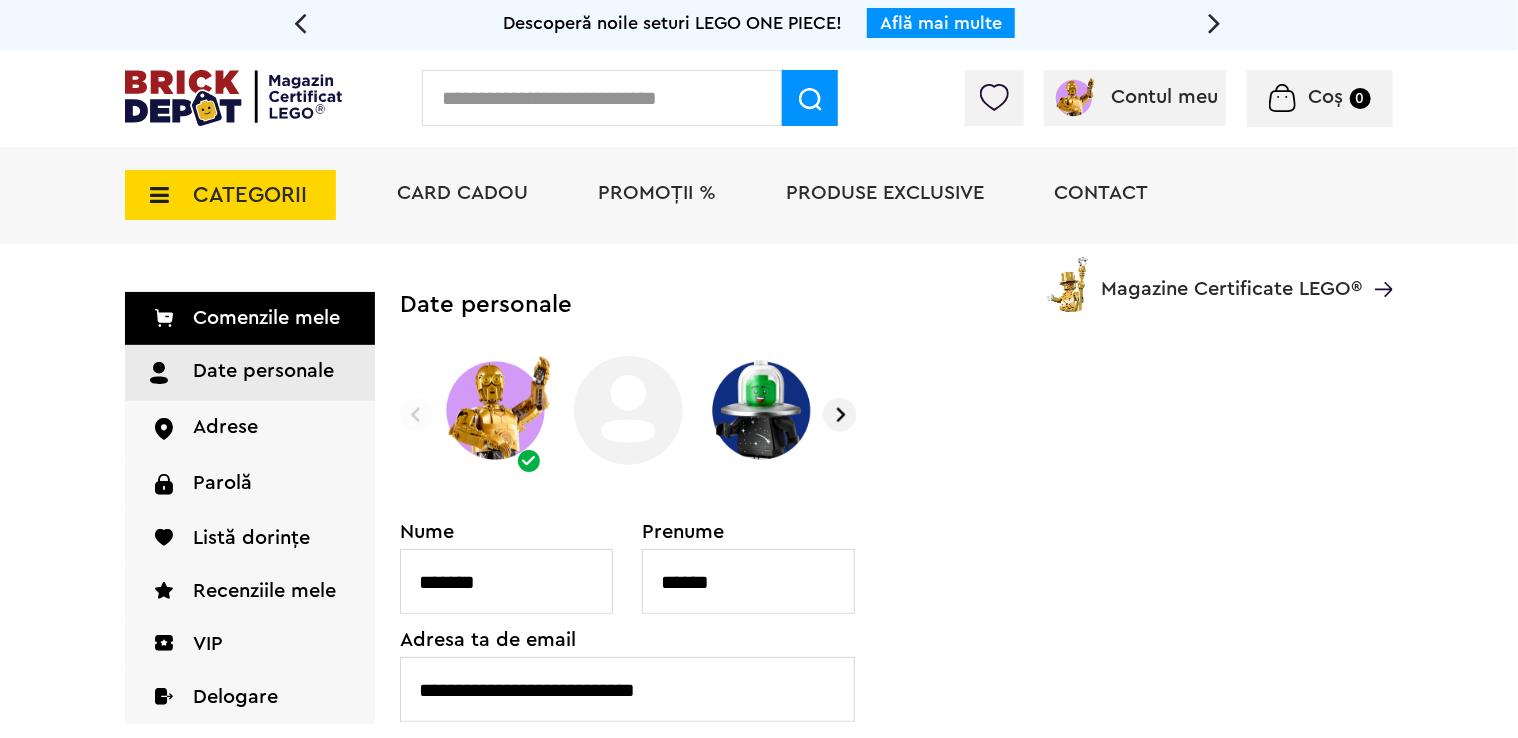 click on "Date personale
Nume
[LAST]
Prenume
[FIRST]
Adresa ta de email
[EMAIL]
Număr telefon
Romania [PHONE] [PHONE] 244 results found Afghanistan [PHONE] Åland Islands [PHONE] Albania [PHONE] Algeria [PHONE] American Samoa [PHONE] Andorra [PHONE] Angola [PHONE] Anguilla [PHONE] Antigua & Barbuda [PHONE] Argentina [PHONE] Armenia [PHONE] Aruba [PHONE] [PHONE] [PHONE] [PHONE]" at bounding box center (896, 595) 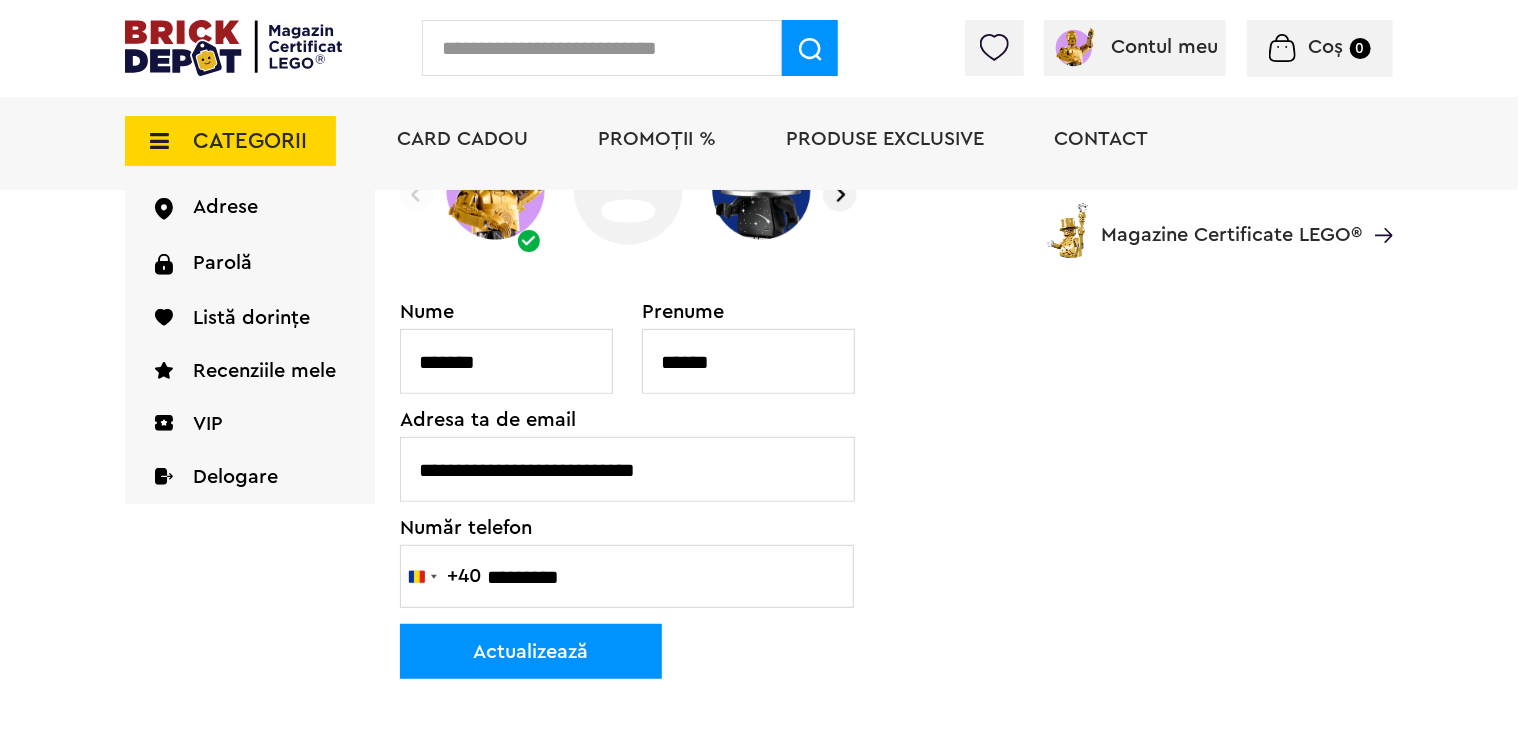 scroll, scrollTop: 0, scrollLeft: 0, axis: both 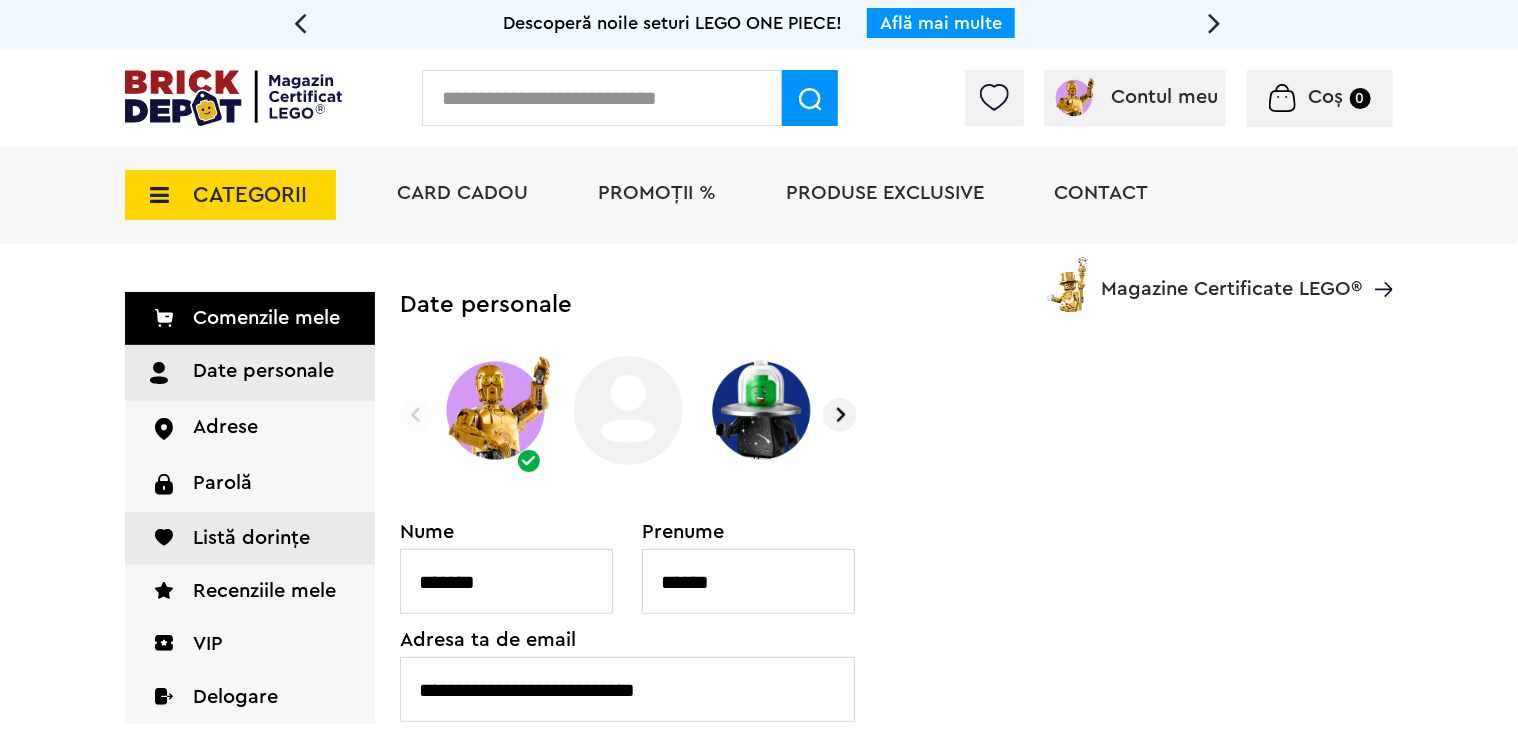 click on "Listă dorințe" at bounding box center [250, 538] 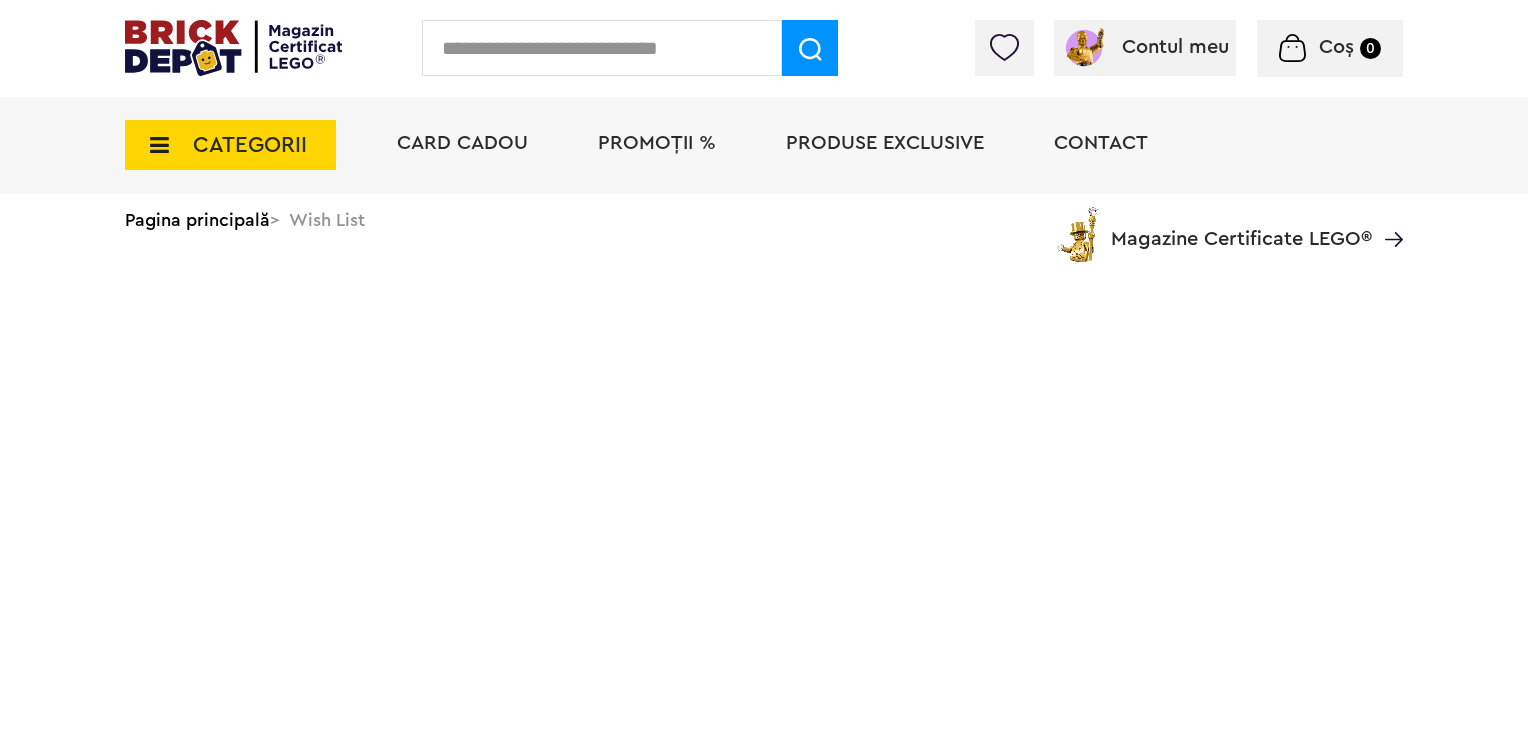 scroll, scrollTop: 0, scrollLeft: 0, axis: both 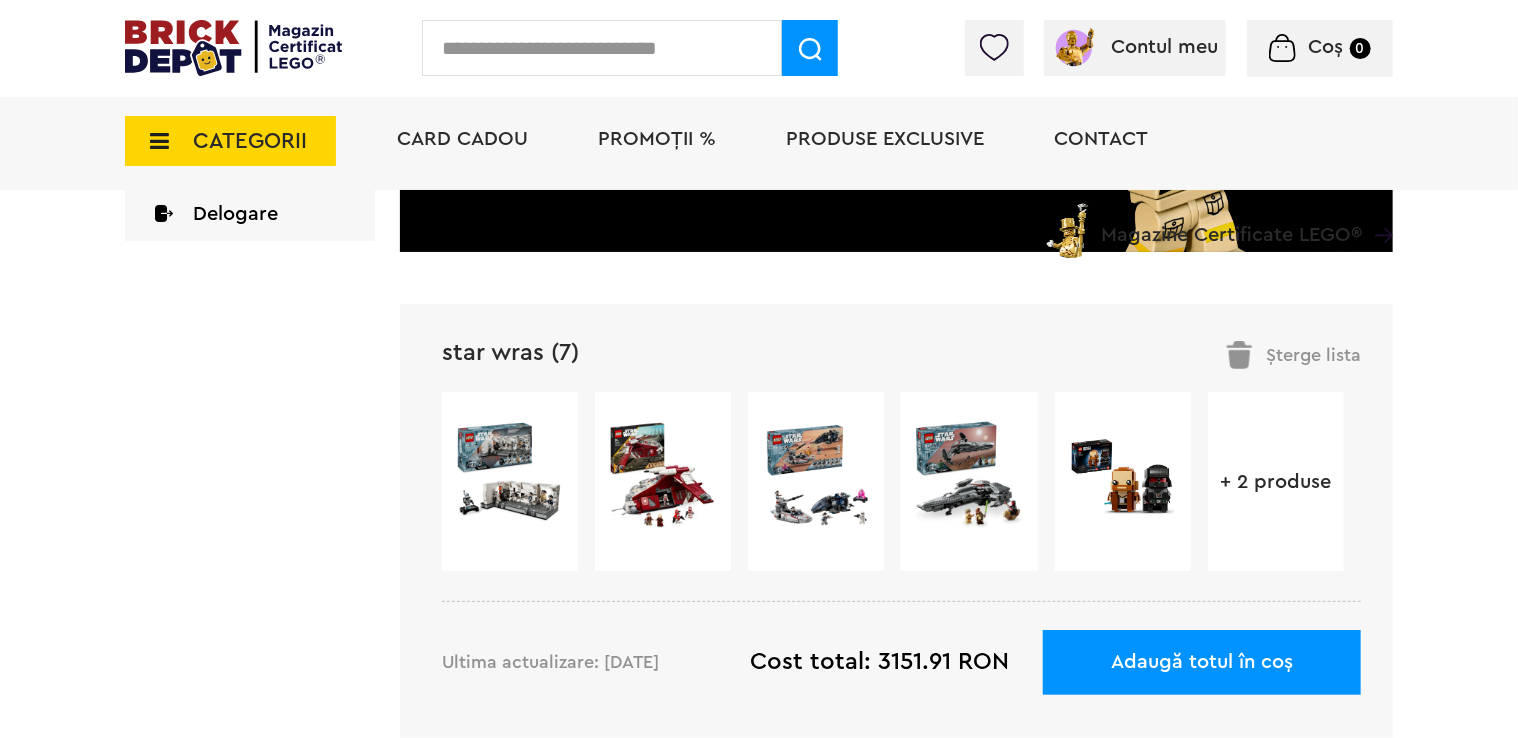 click at bounding box center (969, 475) 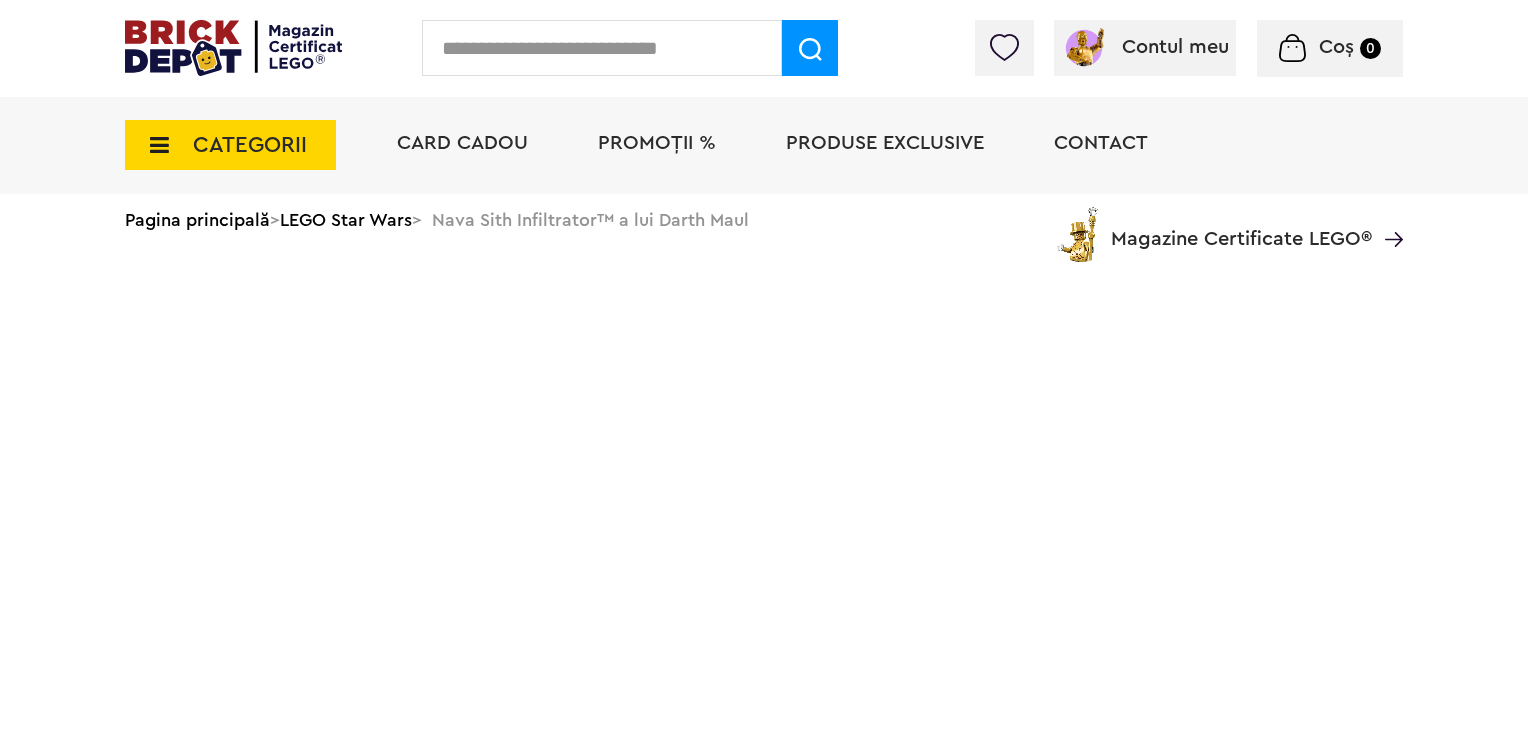 scroll, scrollTop: 0, scrollLeft: 0, axis: both 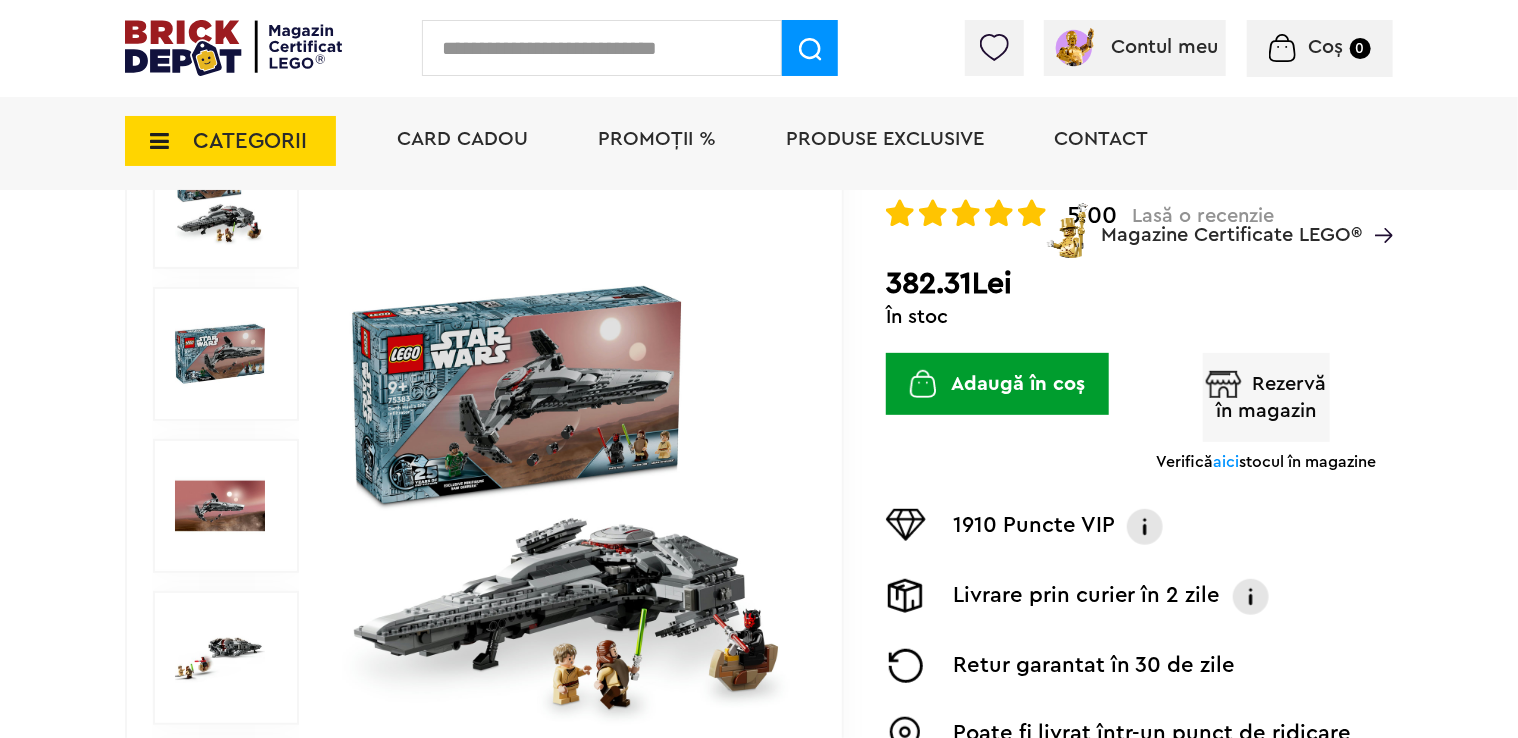 click at bounding box center (220, 506) 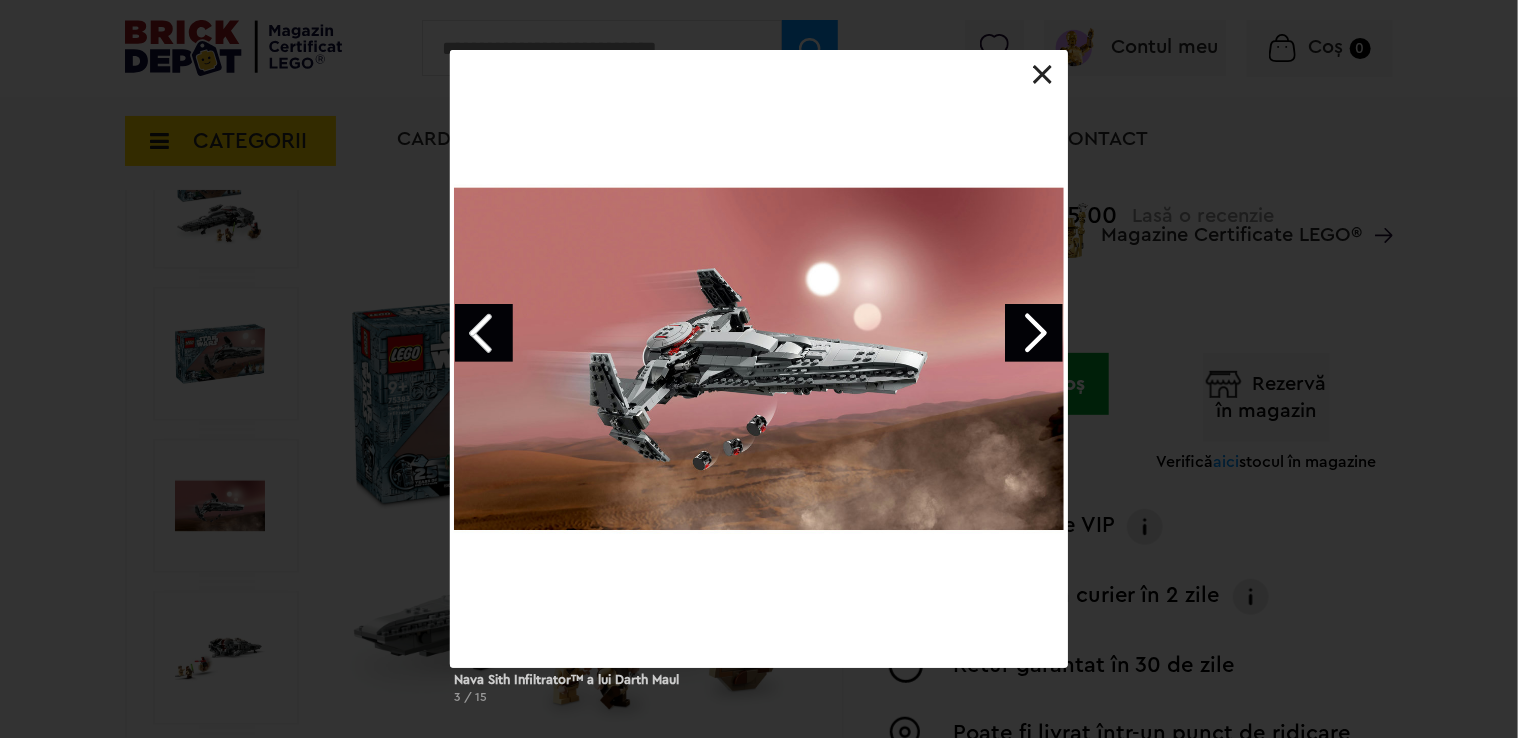 click at bounding box center (1043, 75) 